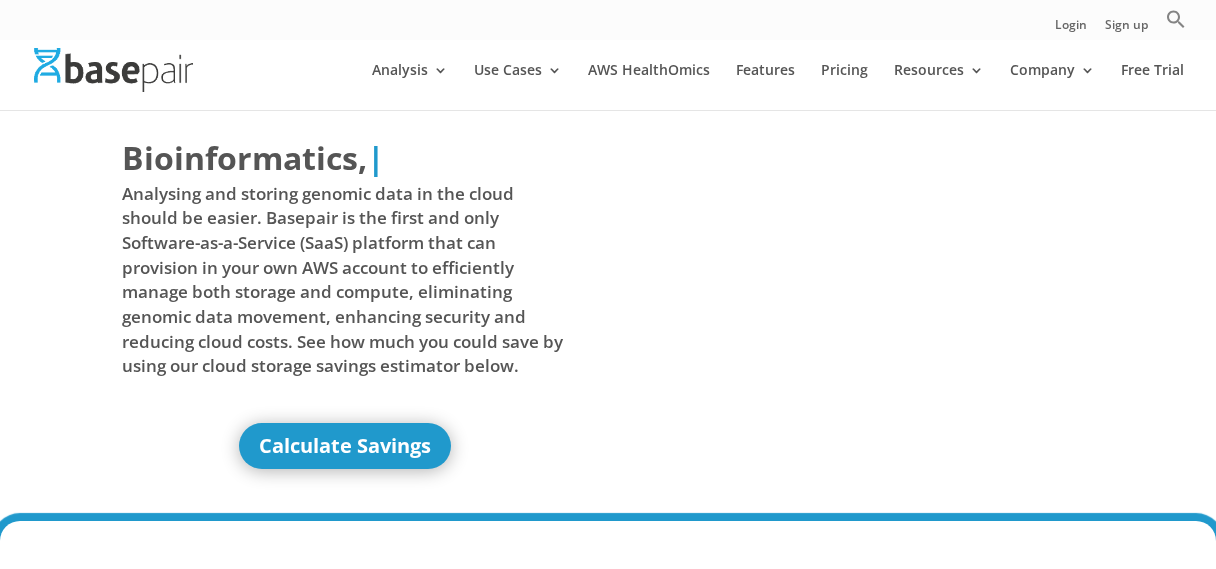 scroll, scrollTop: 0, scrollLeft: 0, axis: both 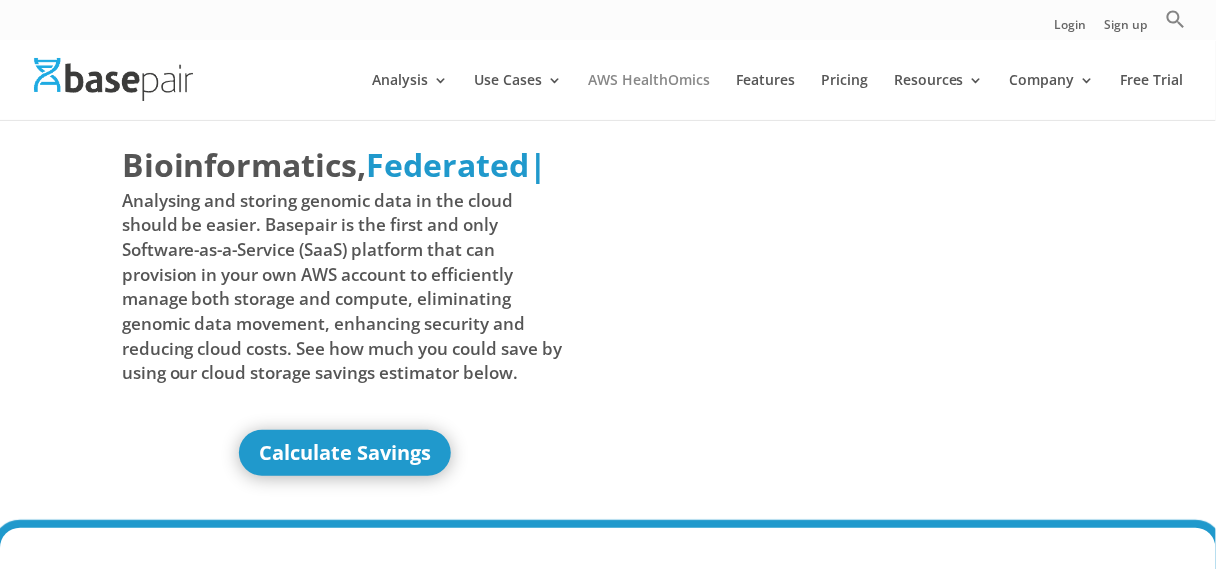 click on "AWS HealthOmics" at bounding box center (649, 96) 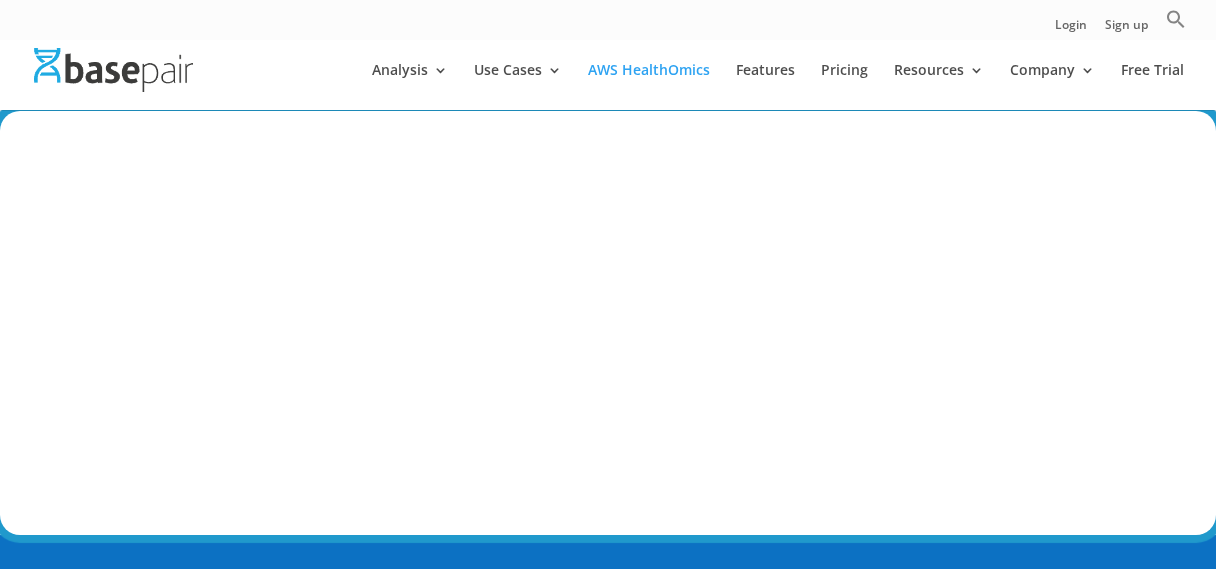 scroll, scrollTop: 0, scrollLeft: 0, axis: both 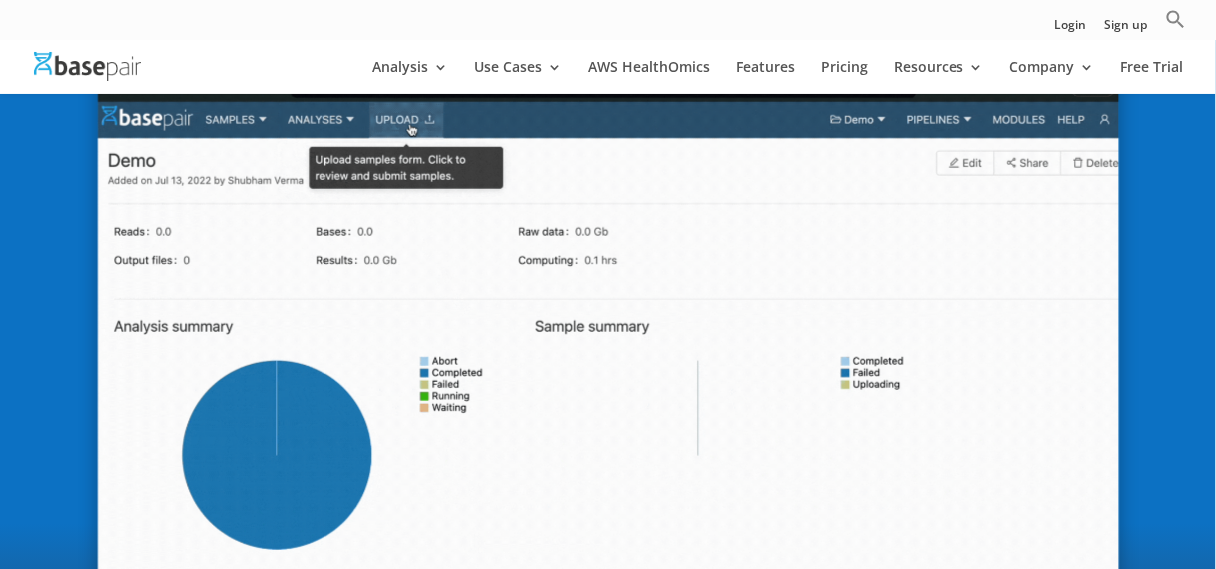 click at bounding box center [607, 357] 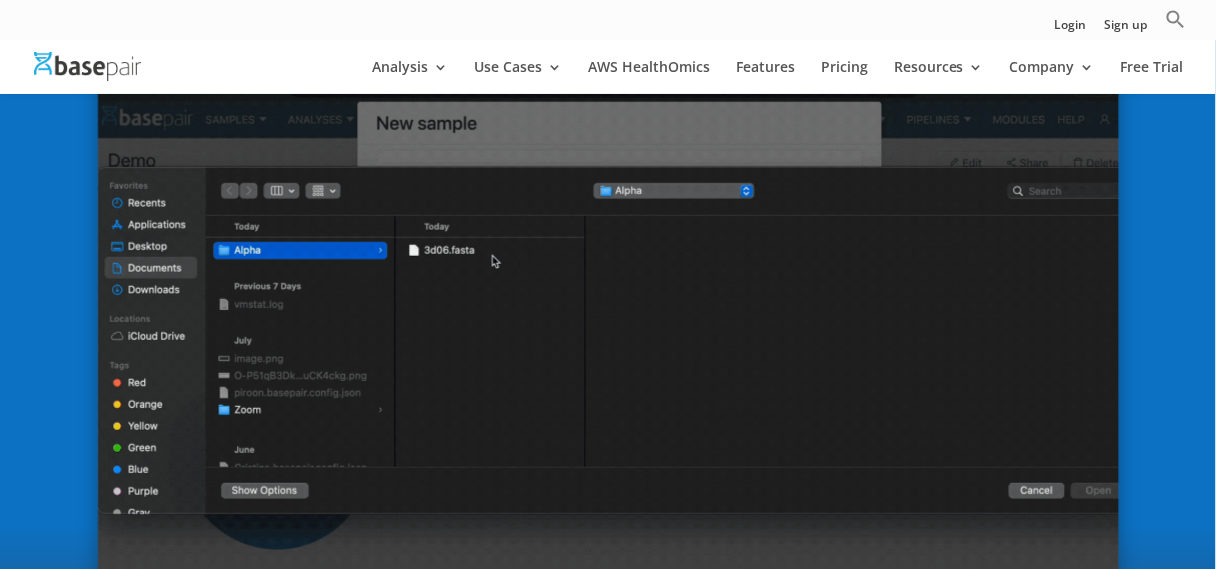 click at bounding box center [607, 357] 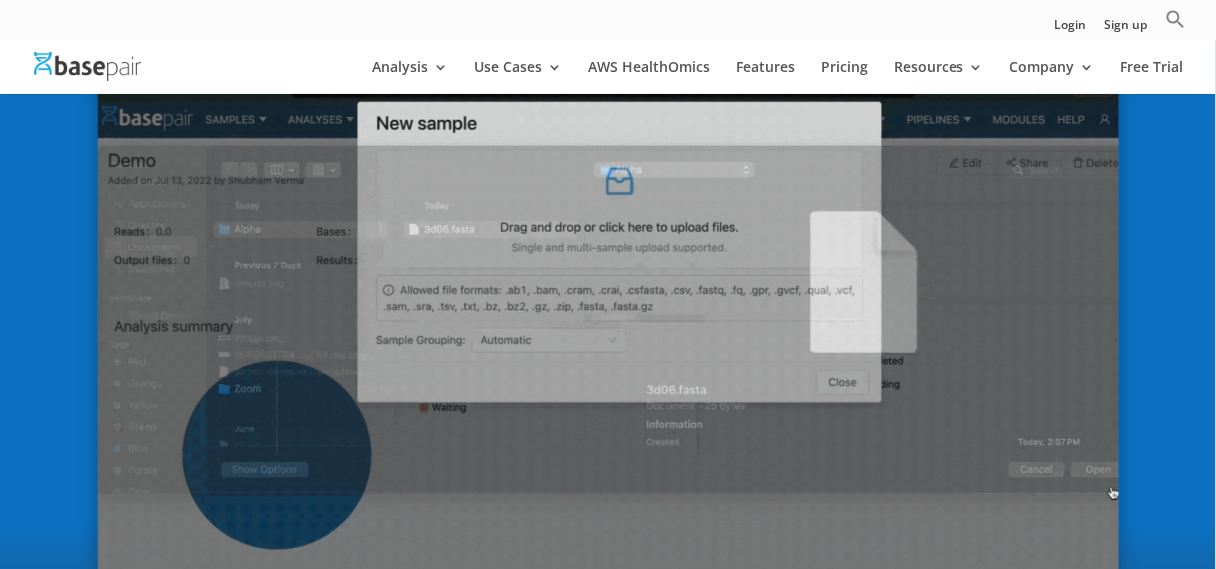 click at bounding box center (607, 357) 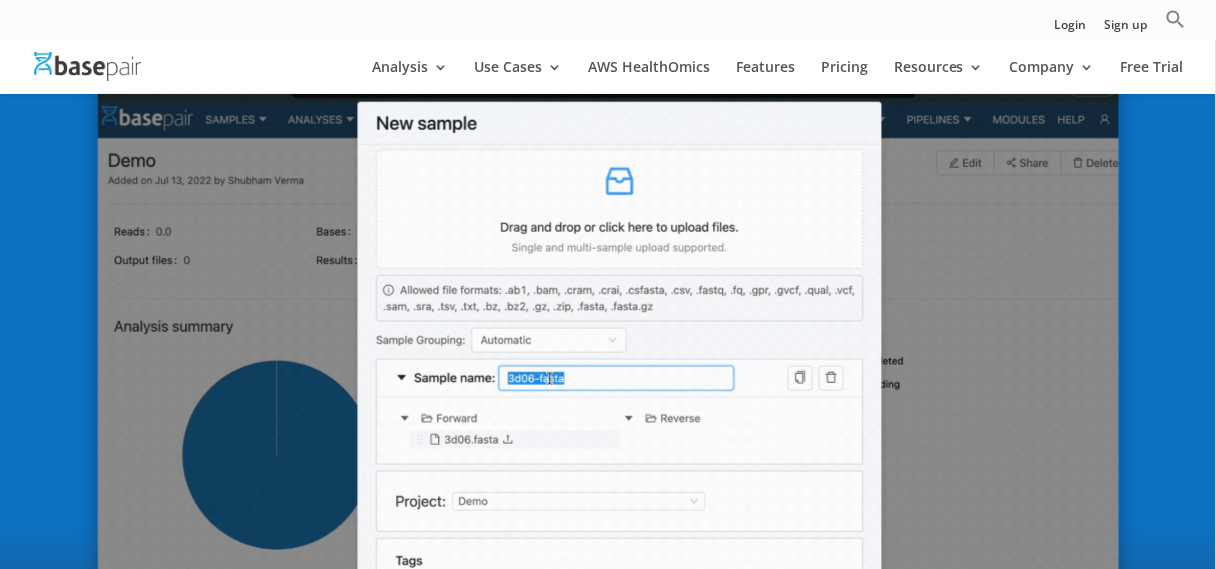 click at bounding box center [607, 357] 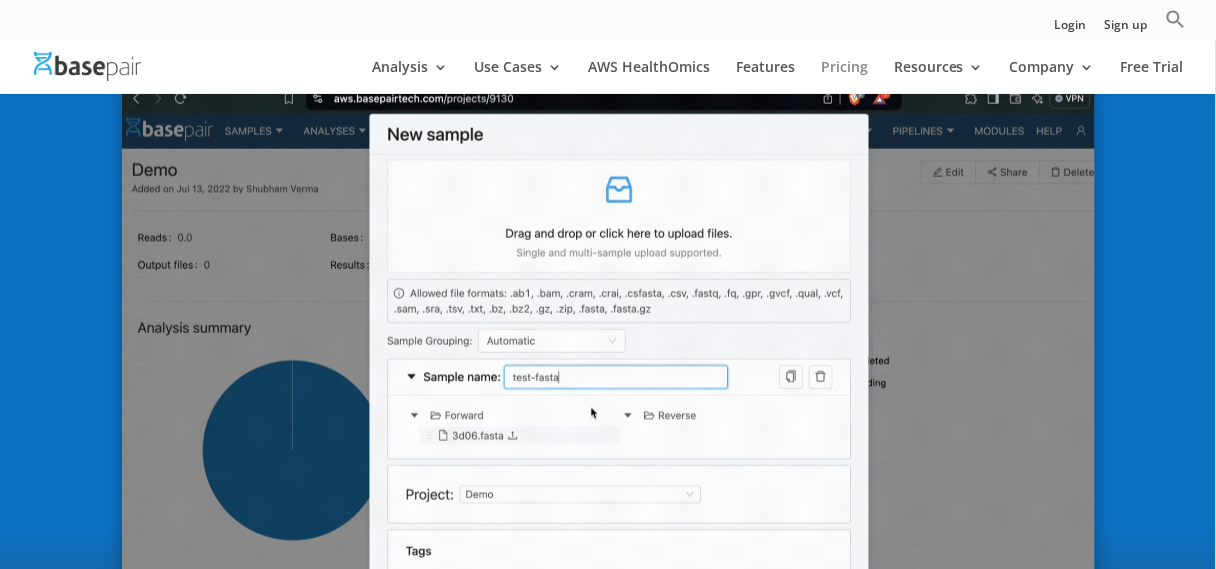 click on "Pricing" at bounding box center [844, 77] 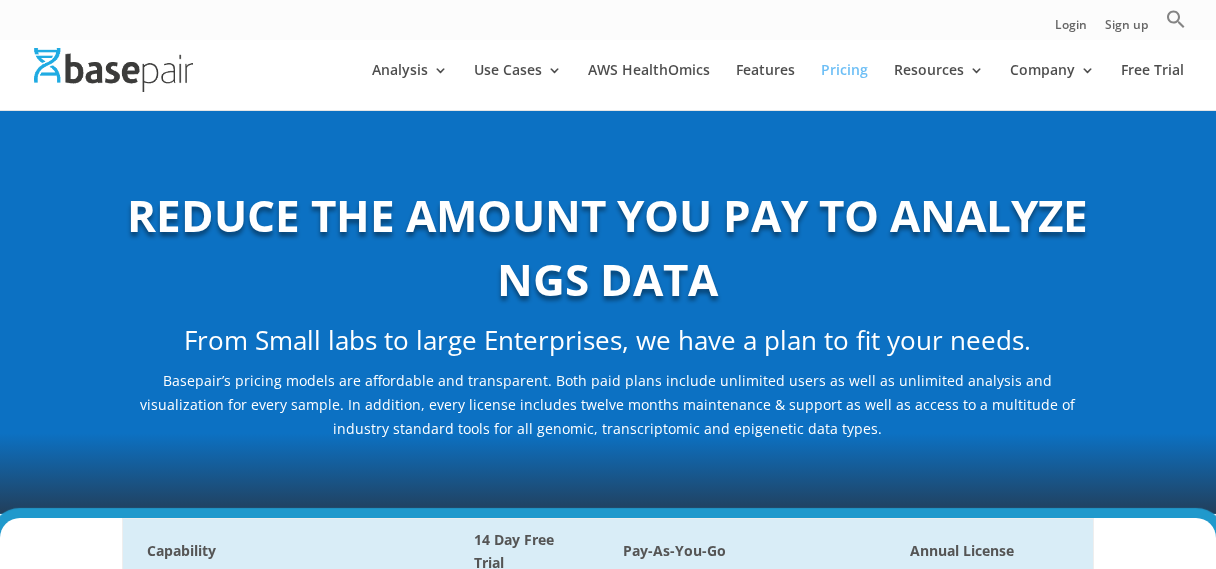 scroll, scrollTop: 0, scrollLeft: 0, axis: both 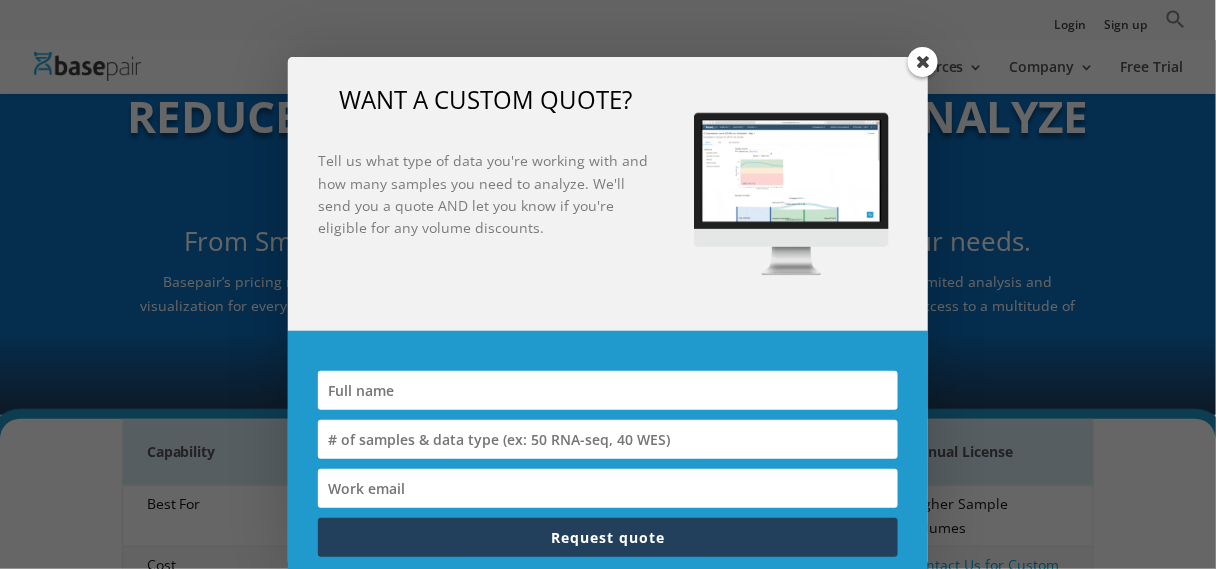 click at bounding box center (923, 62) 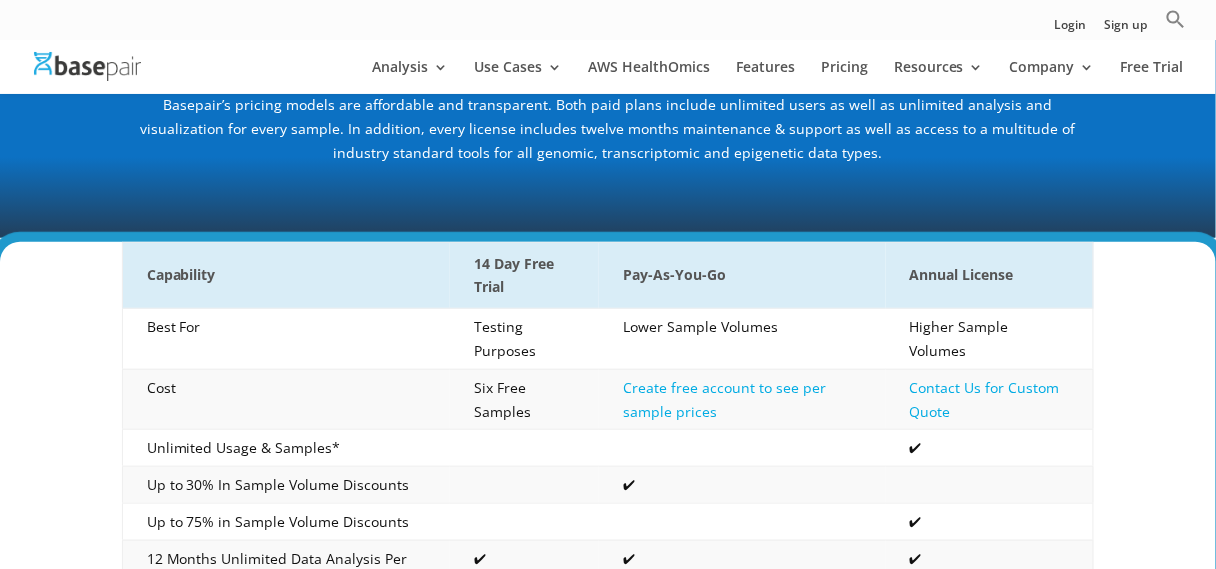 scroll, scrollTop: 240, scrollLeft: 0, axis: vertical 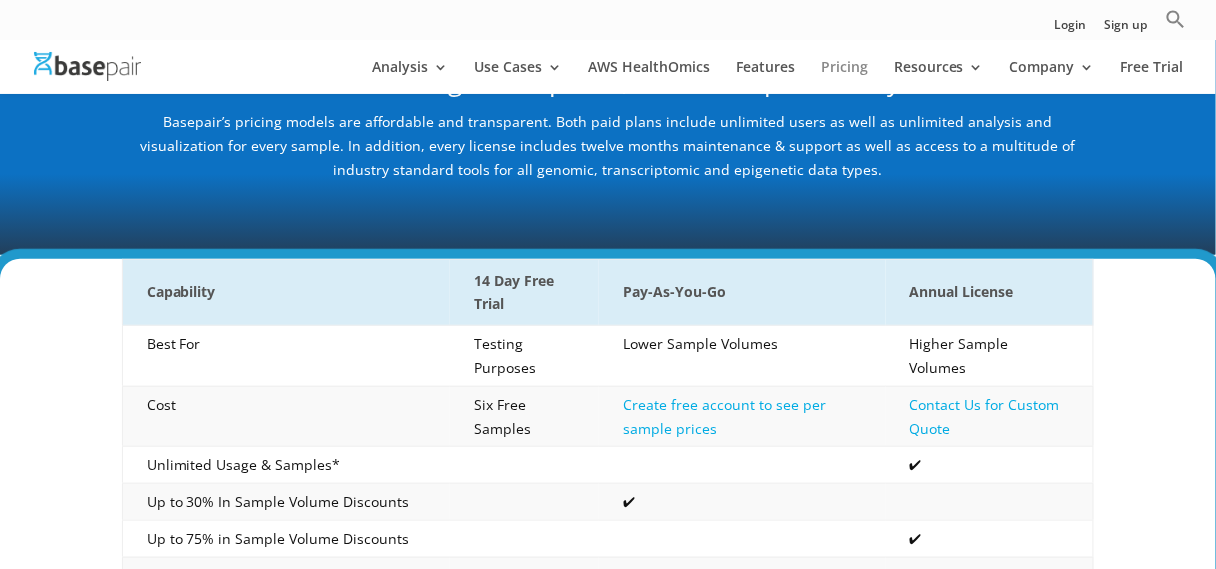 click on "Pricing" at bounding box center [844, 77] 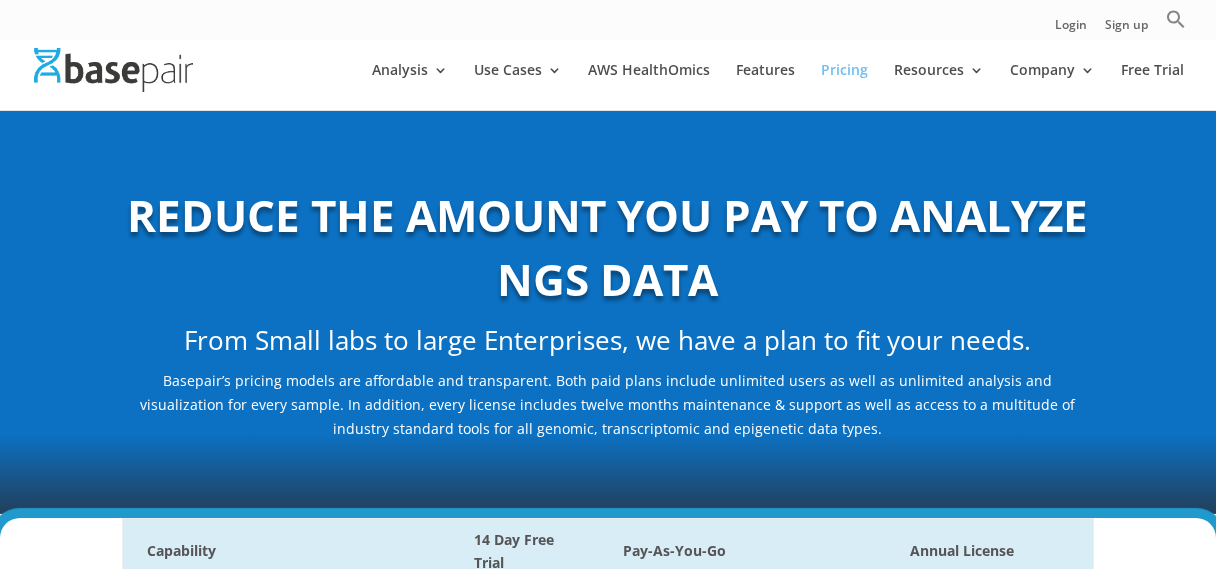 scroll, scrollTop: 0, scrollLeft: 0, axis: both 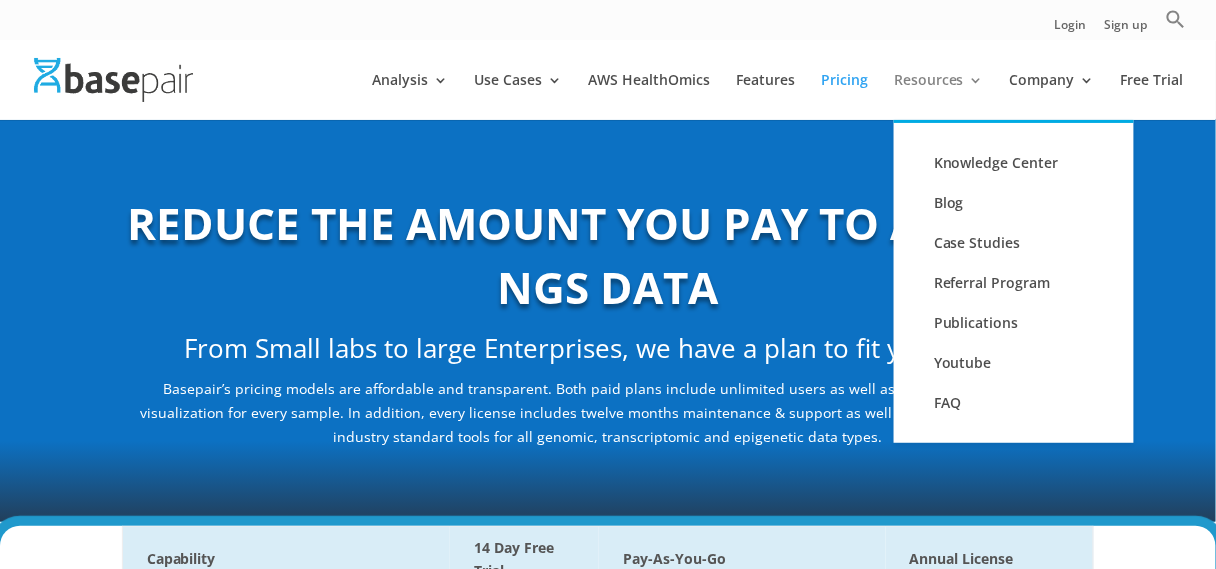 click on "Resources" at bounding box center [939, 96] 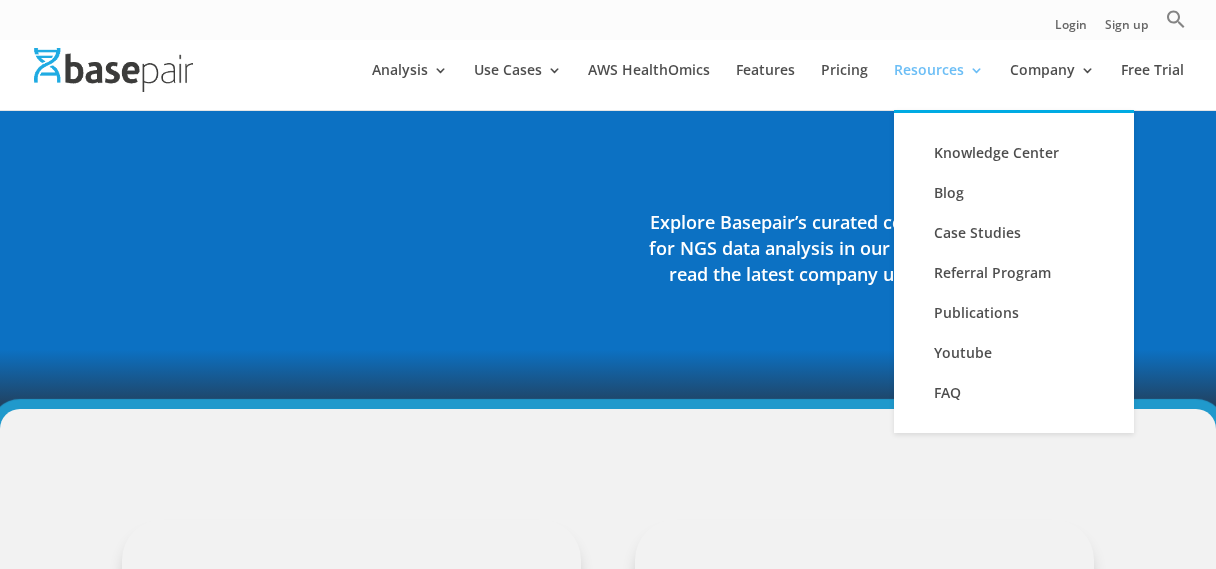 scroll, scrollTop: 0, scrollLeft: 0, axis: both 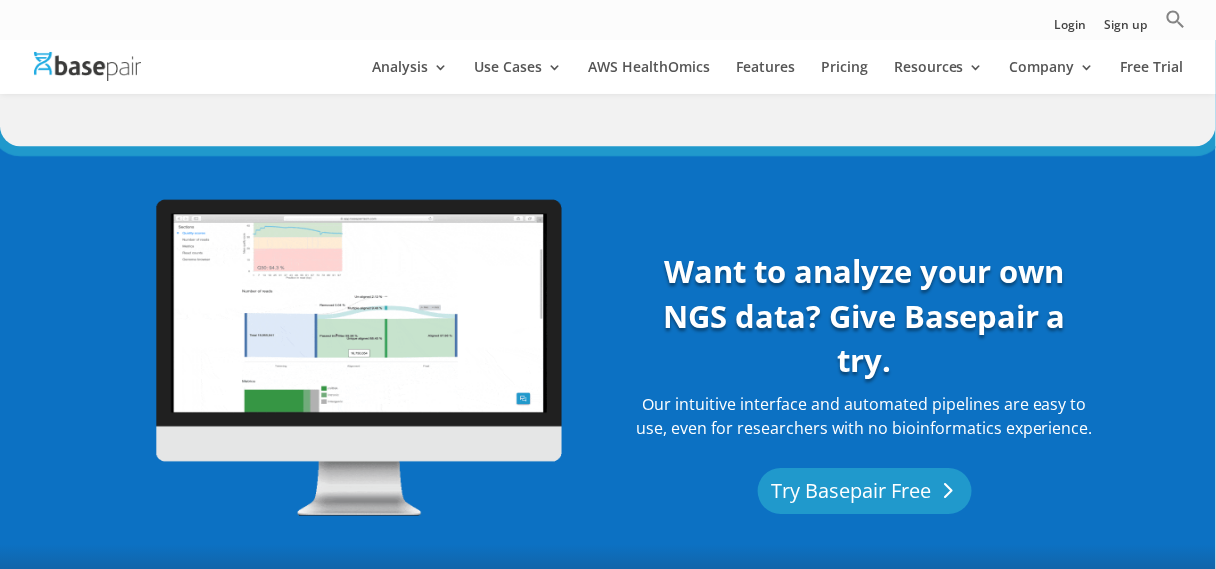 click on "Try Basepair Free" at bounding box center [865, 491] 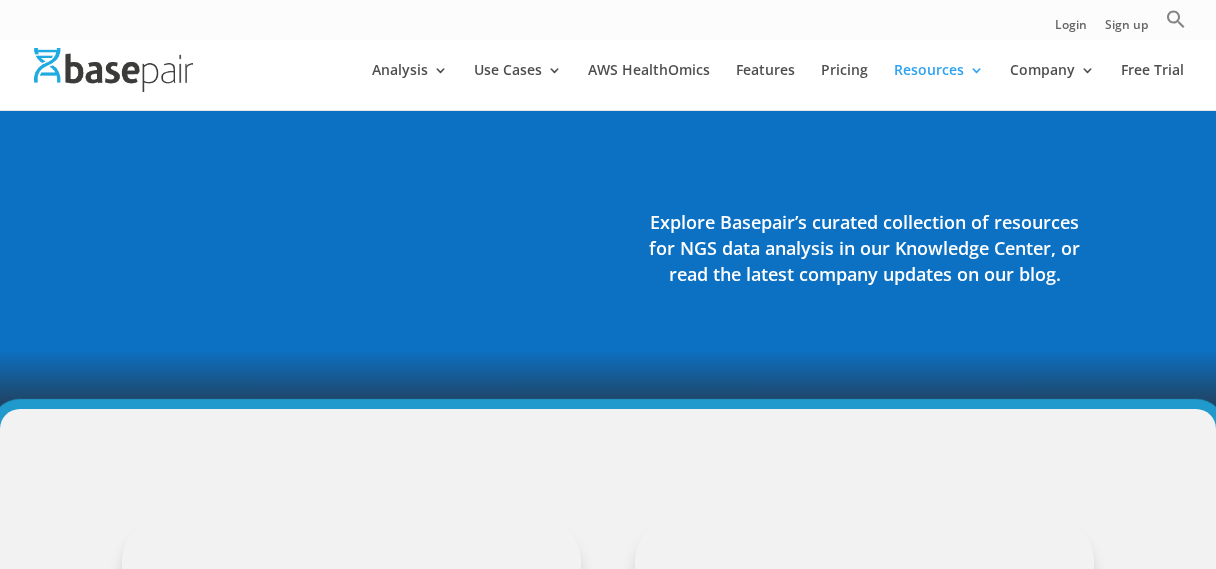 scroll, scrollTop: 0, scrollLeft: 0, axis: both 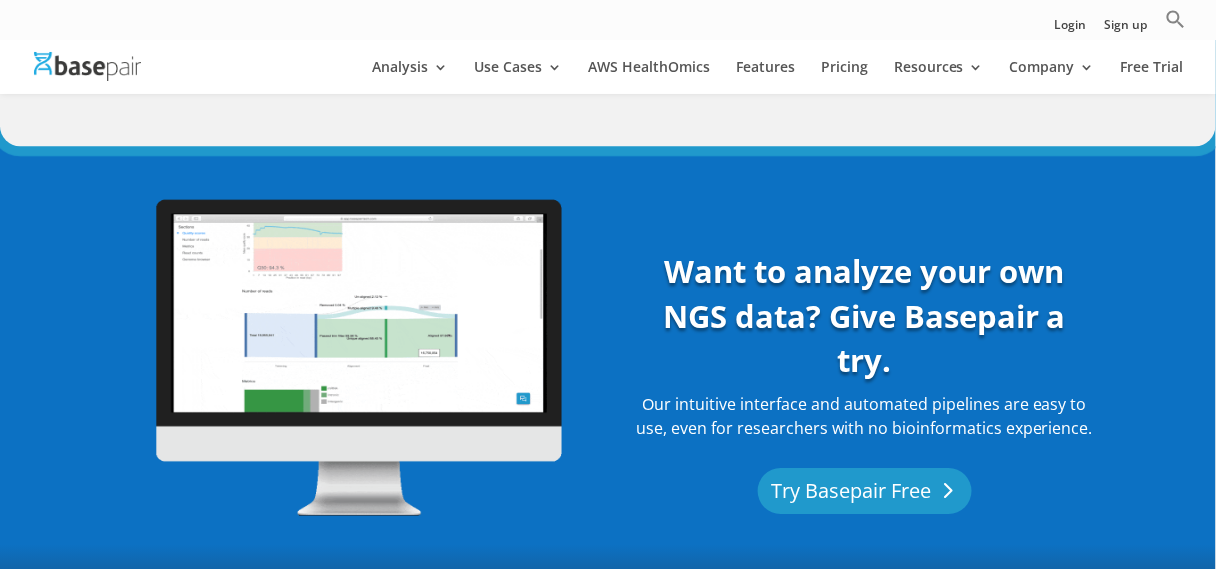 click on "Try Basepair Free" at bounding box center (865, 491) 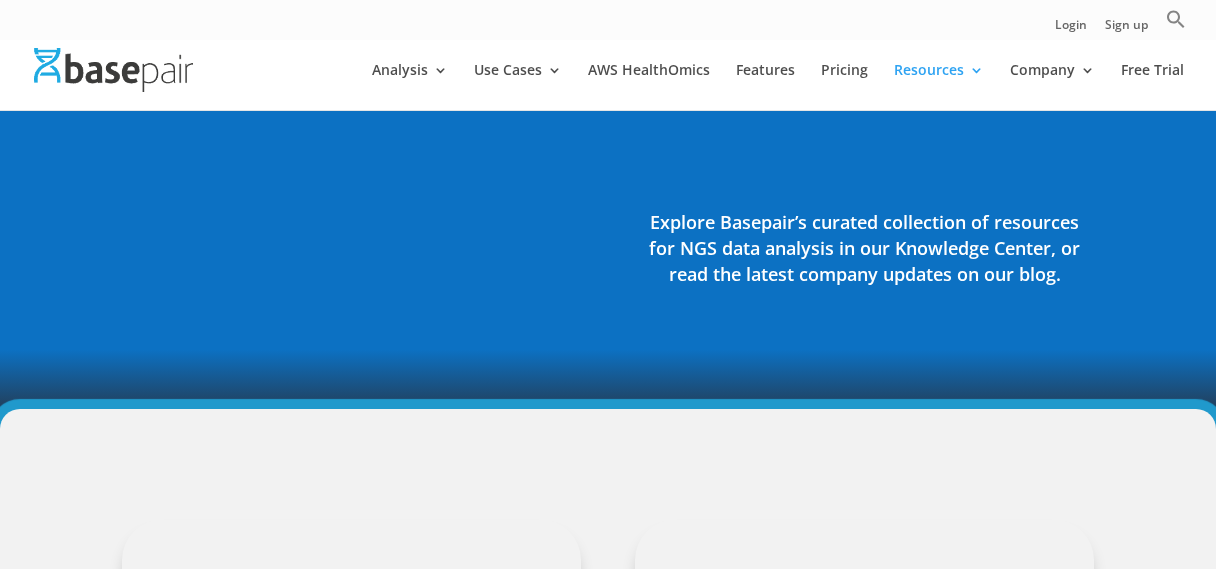 scroll, scrollTop: 0, scrollLeft: 0, axis: both 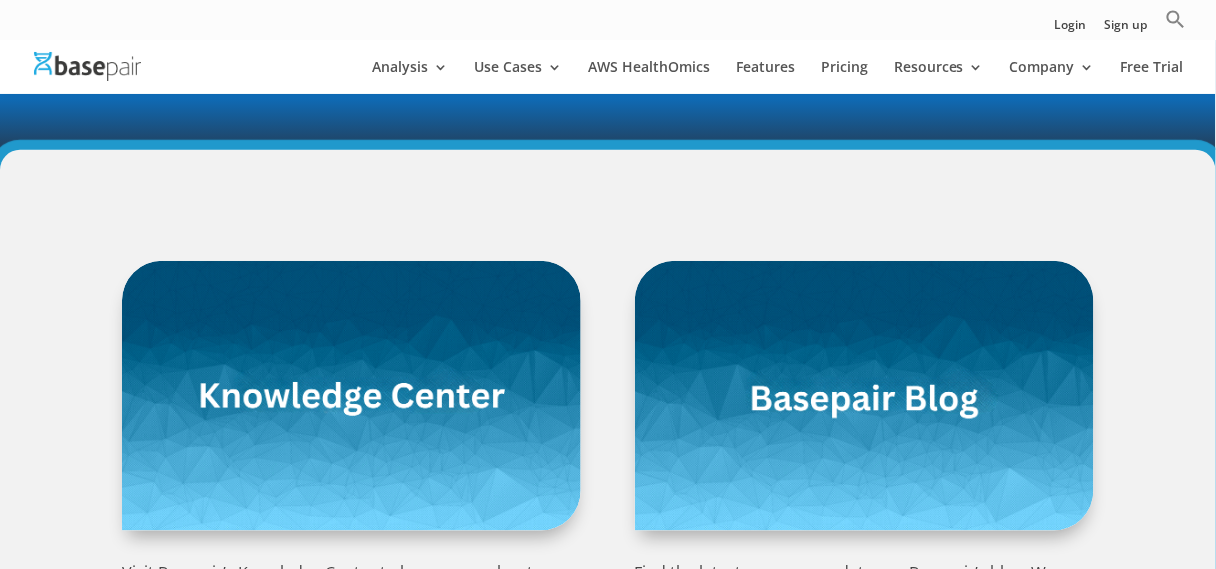 click at bounding box center [352, 396] 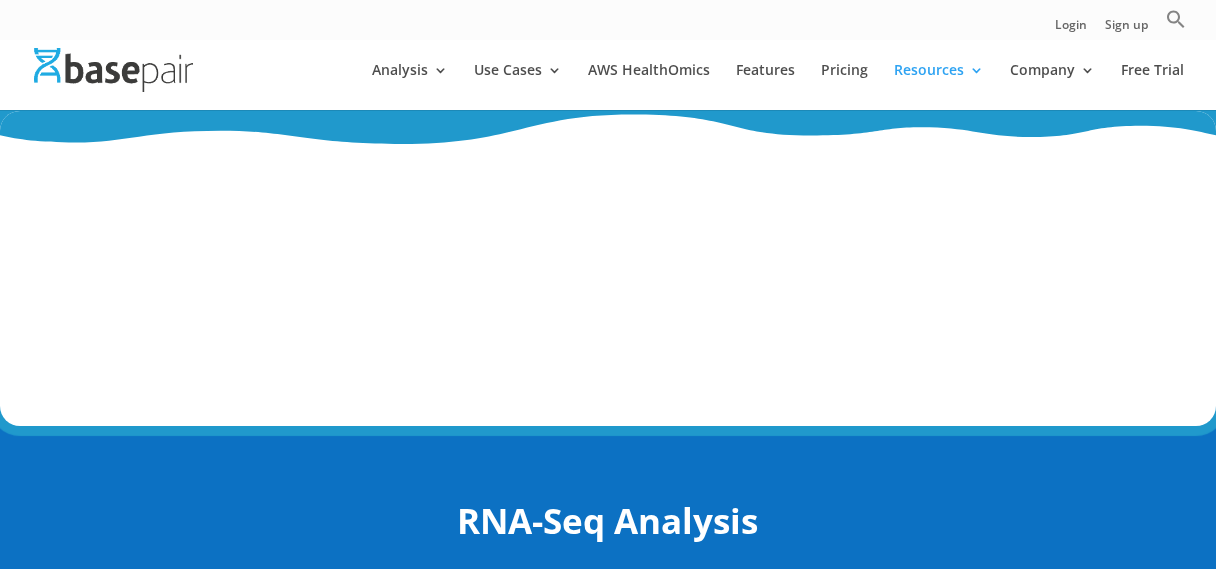 scroll, scrollTop: 0, scrollLeft: 0, axis: both 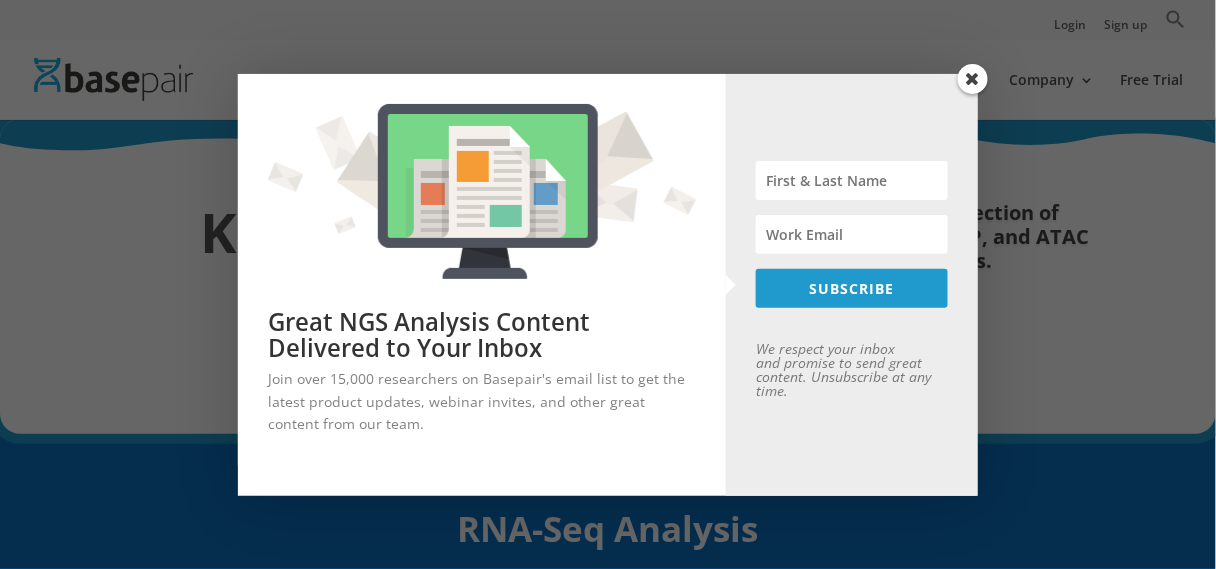 click at bounding box center (973, 79) 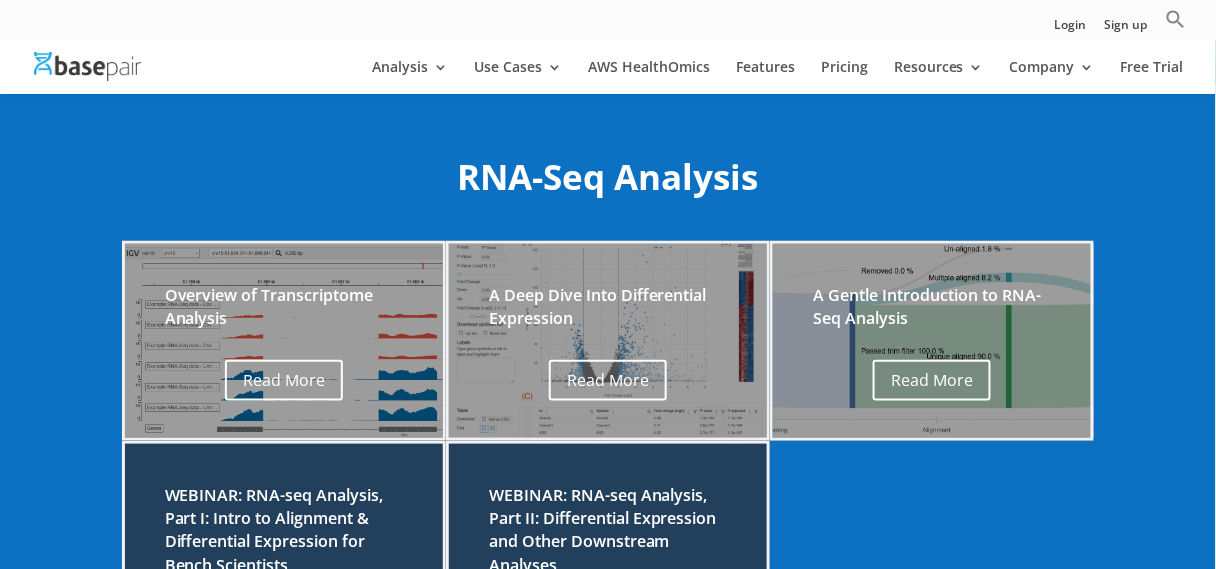 scroll, scrollTop: 320, scrollLeft: 0, axis: vertical 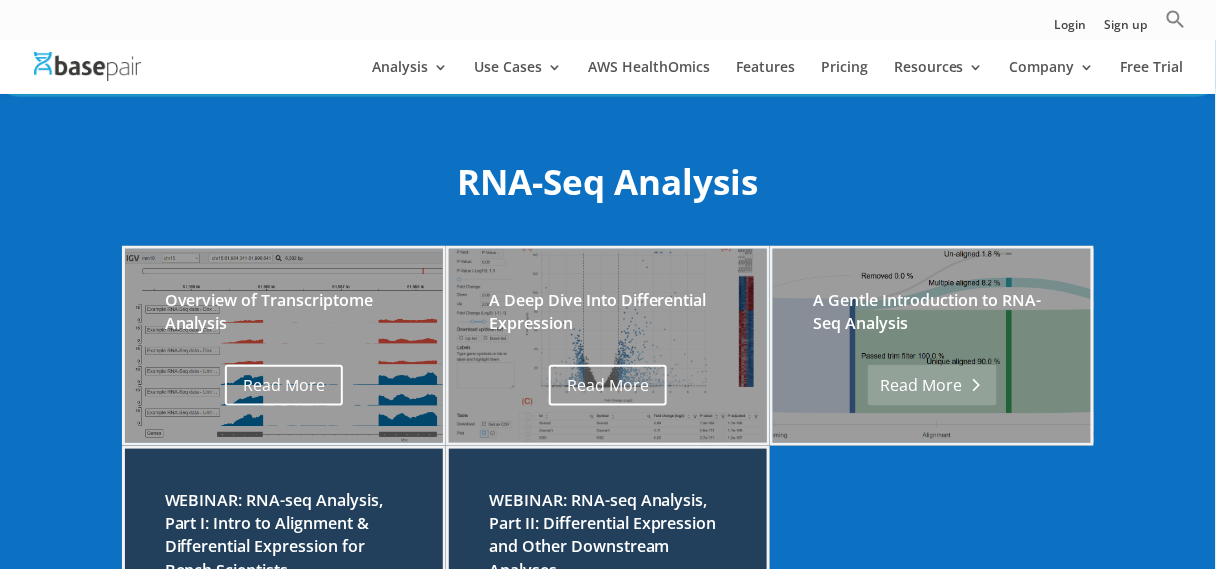 click on "Read More" at bounding box center (932, 385) 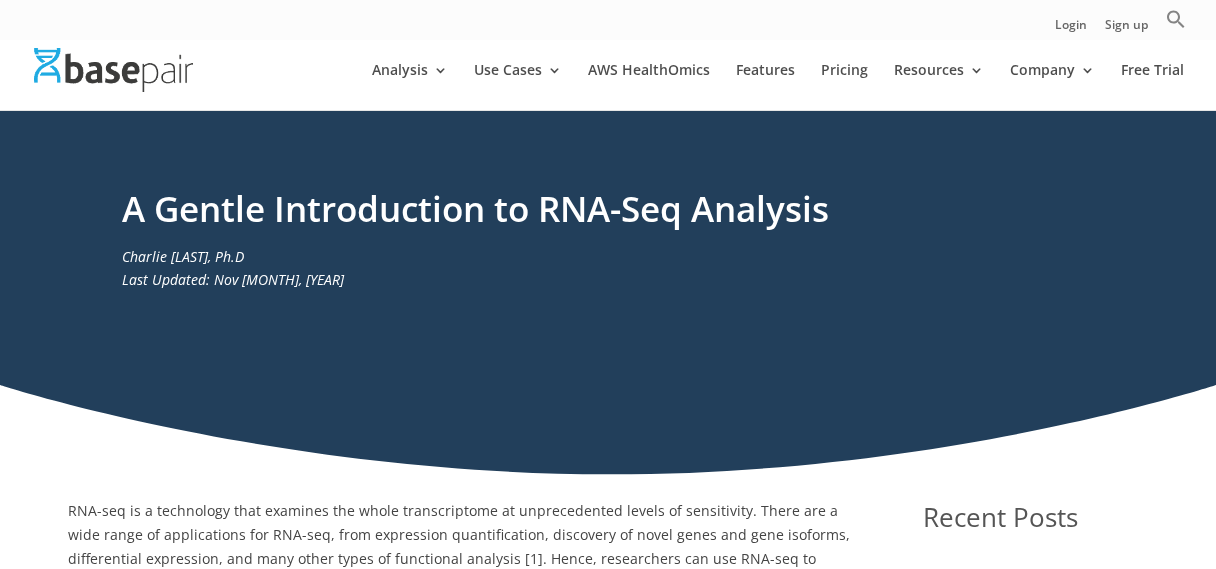 scroll, scrollTop: 0, scrollLeft: 0, axis: both 